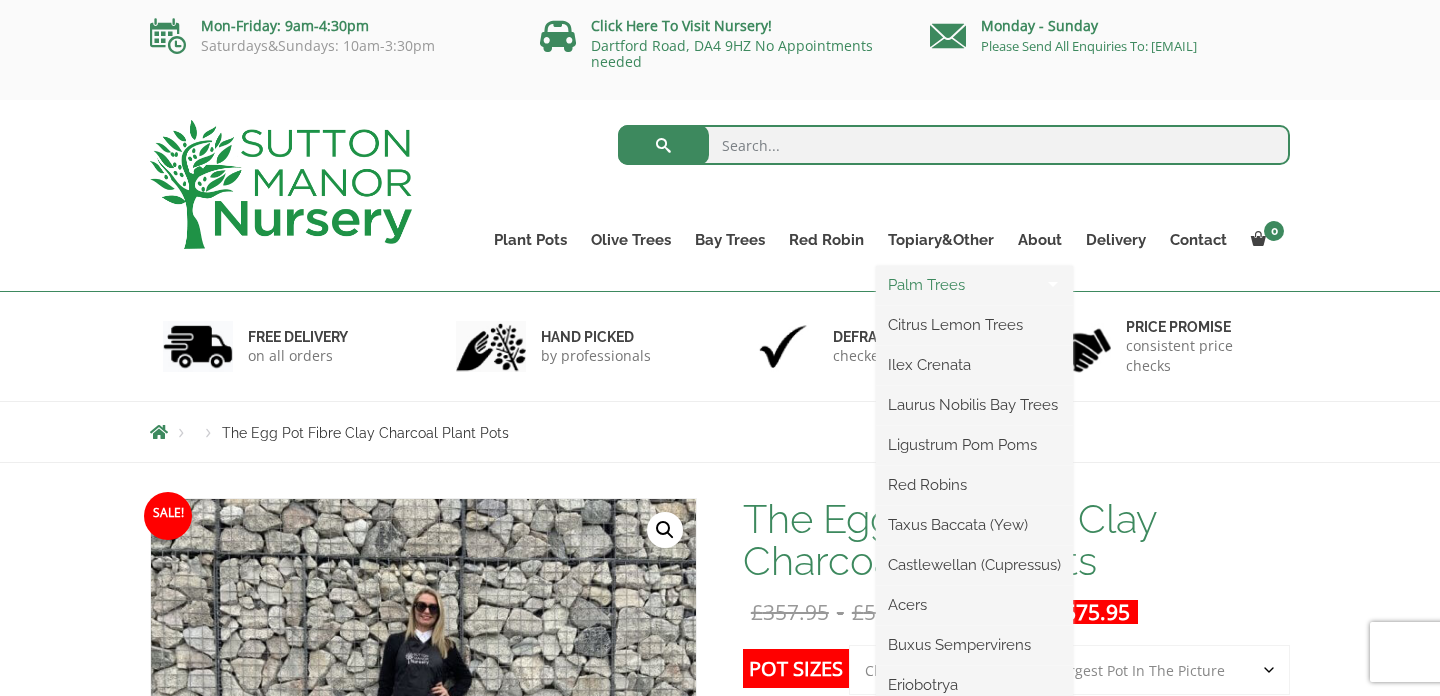 scroll, scrollTop: 0, scrollLeft: 0, axis: both 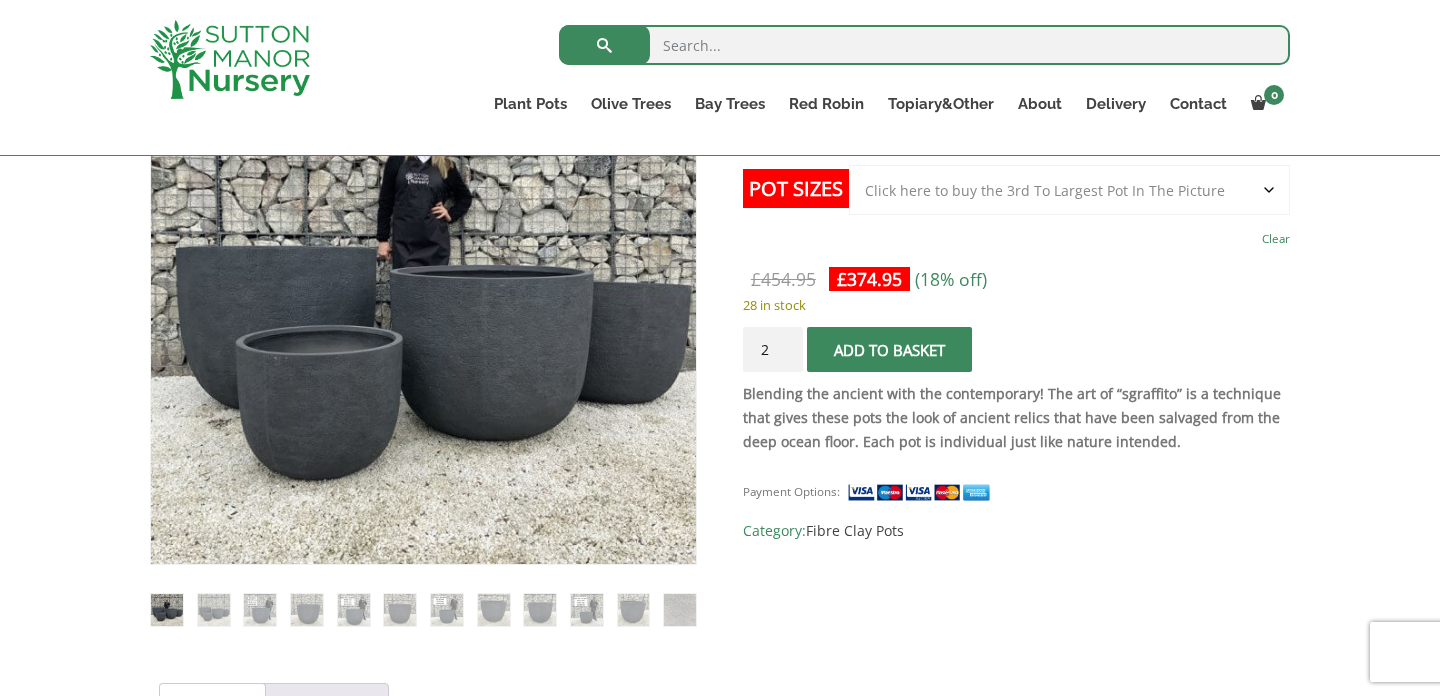 type on "2" 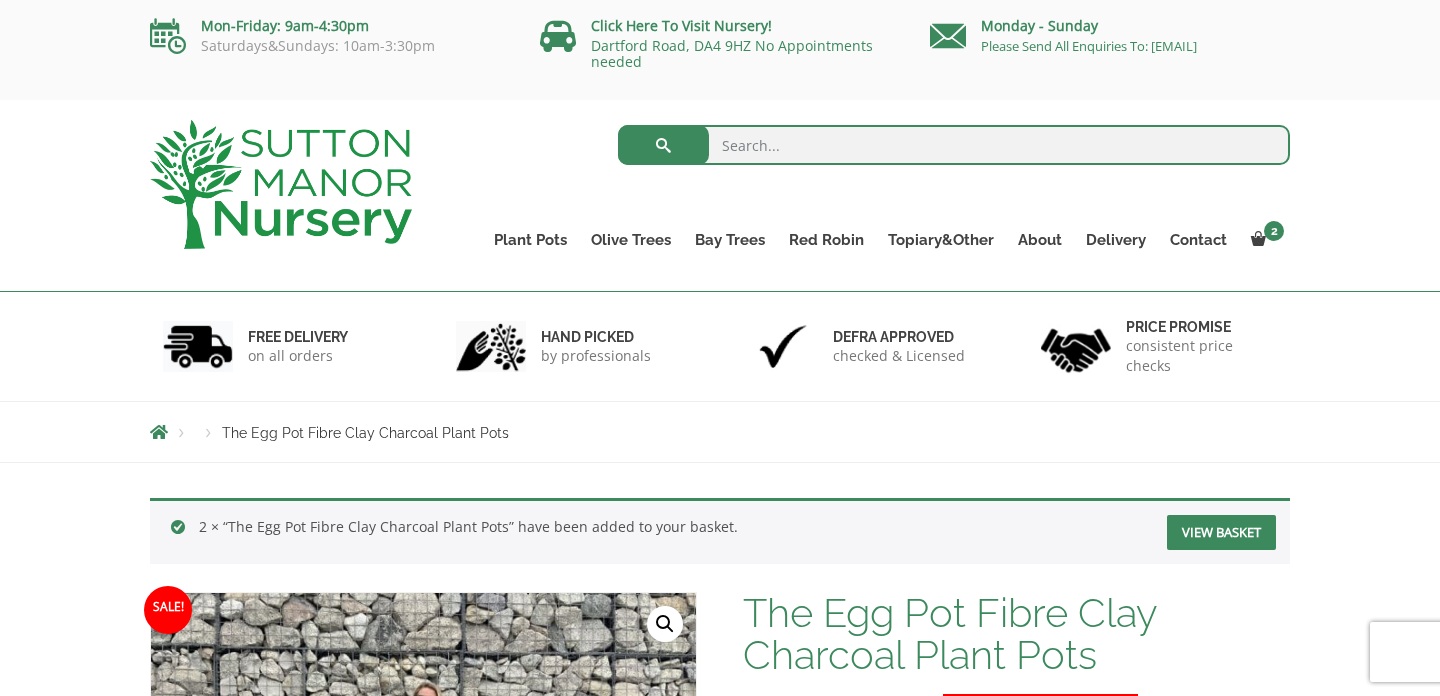 scroll, scrollTop: 0, scrollLeft: 0, axis: both 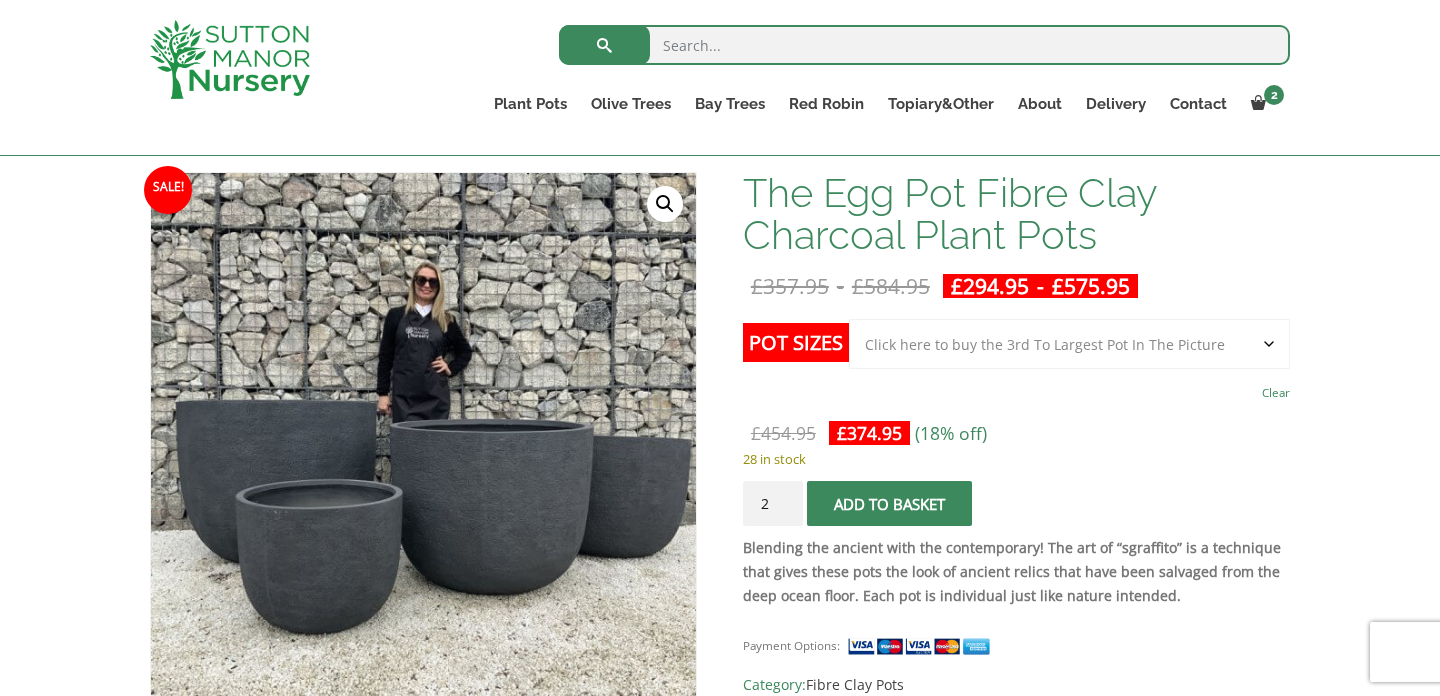click 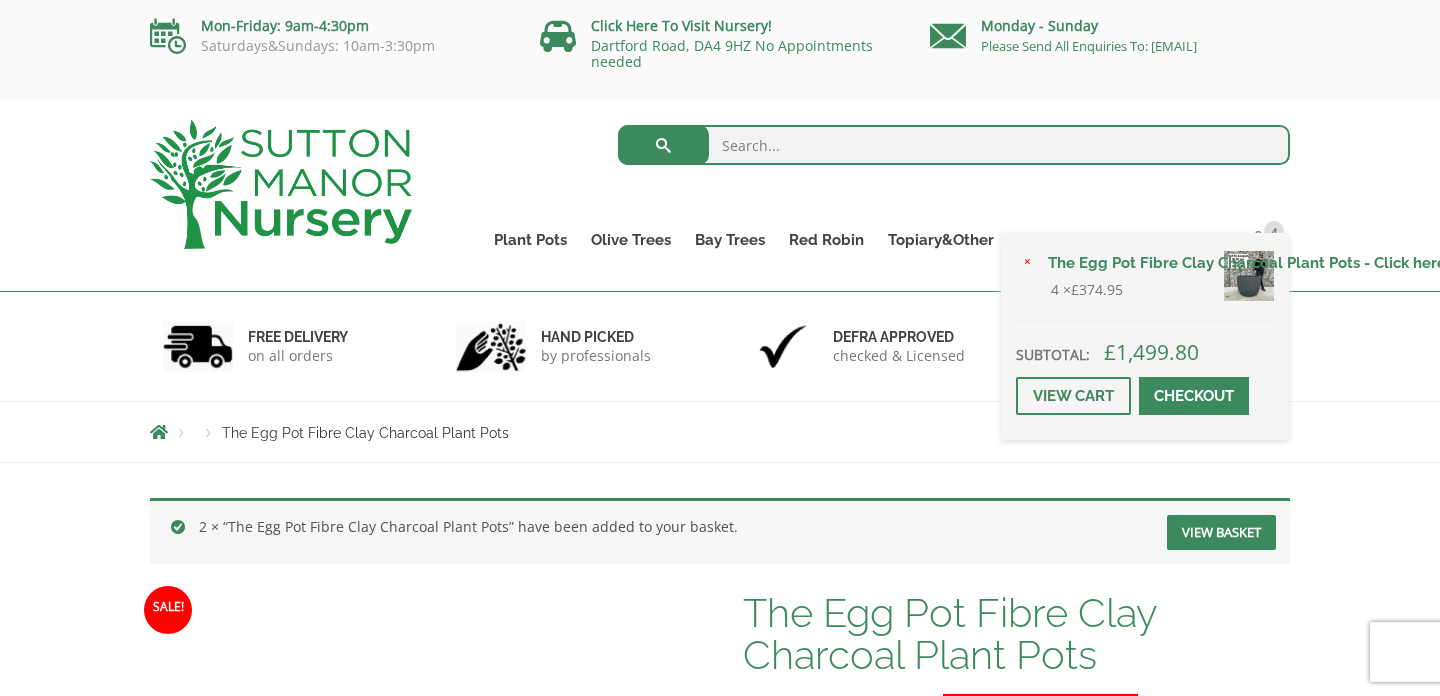 scroll, scrollTop: 0, scrollLeft: 0, axis: both 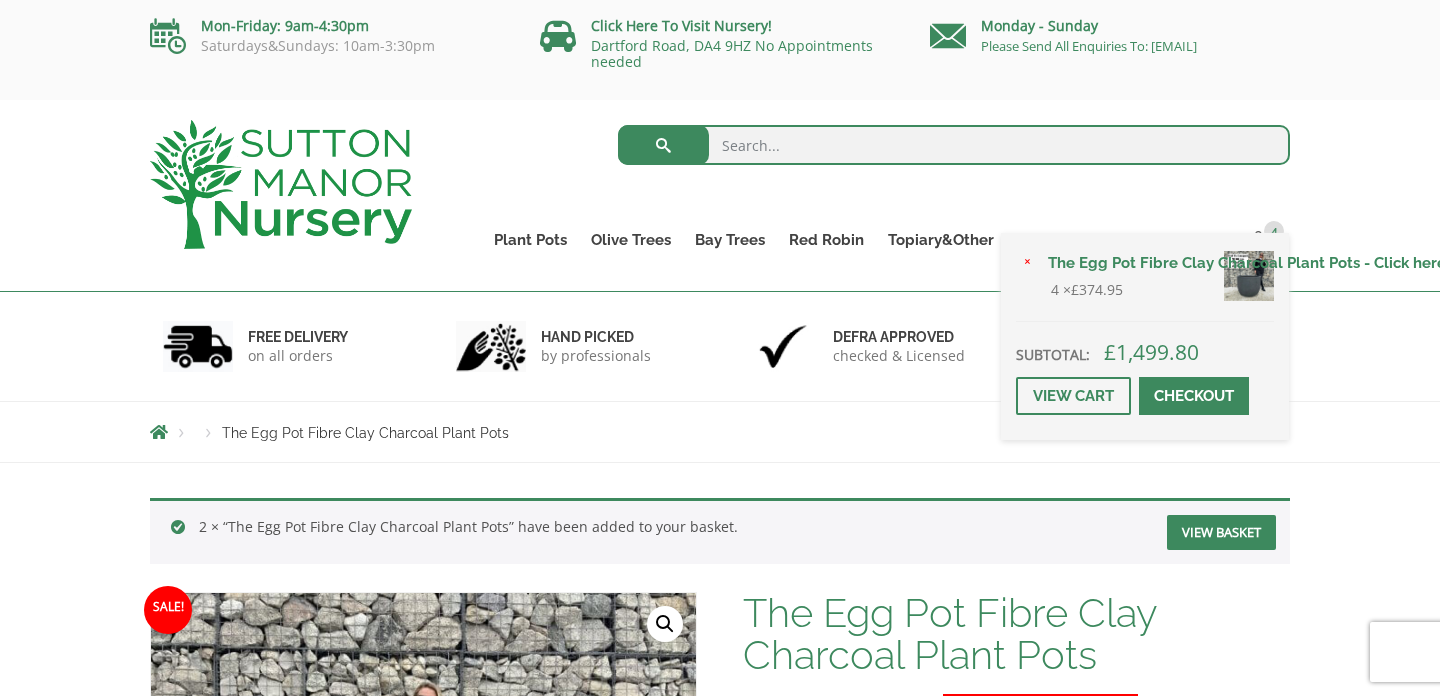 click at bounding box center [1194, 396] 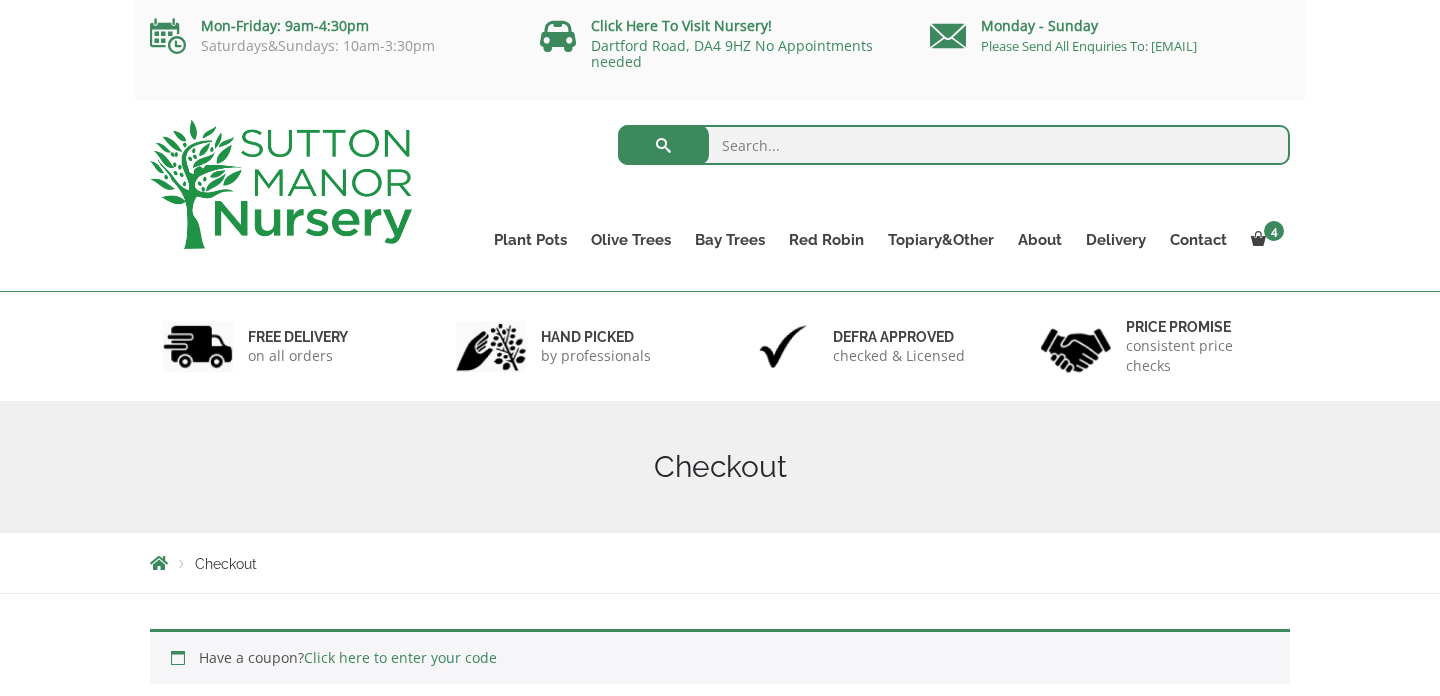 scroll, scrollTop: 0, scrollLeft: 0, axis: both 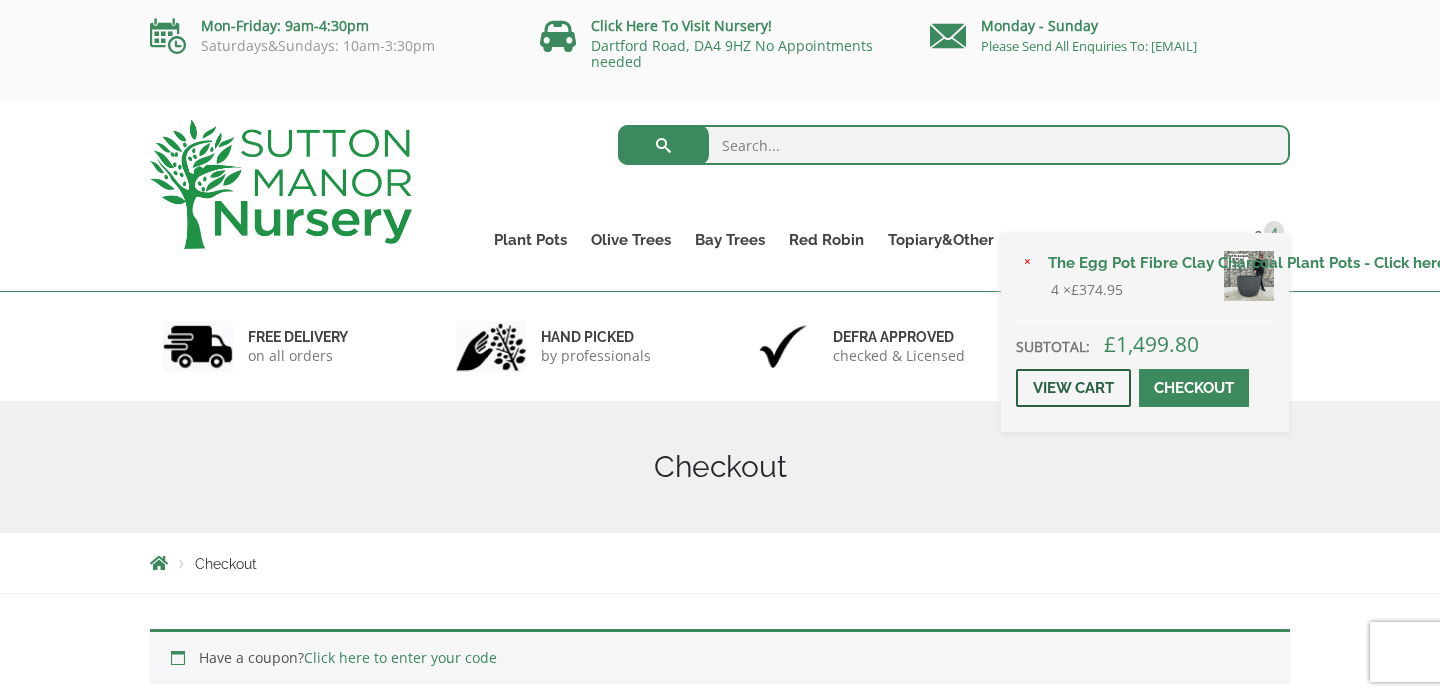 click on "View cart" at bounding box center (1073, 388) 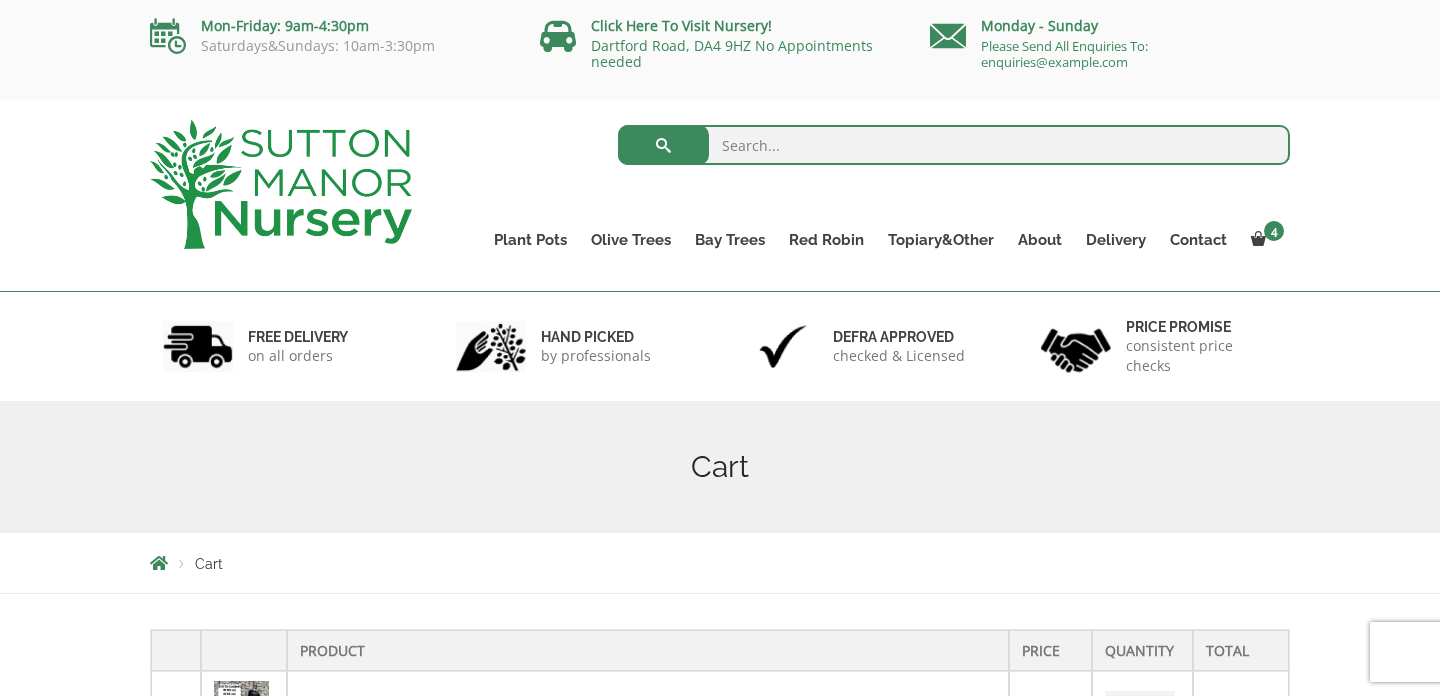 scroll, scrollTop: 0, scrollLeft: 0, axis: both 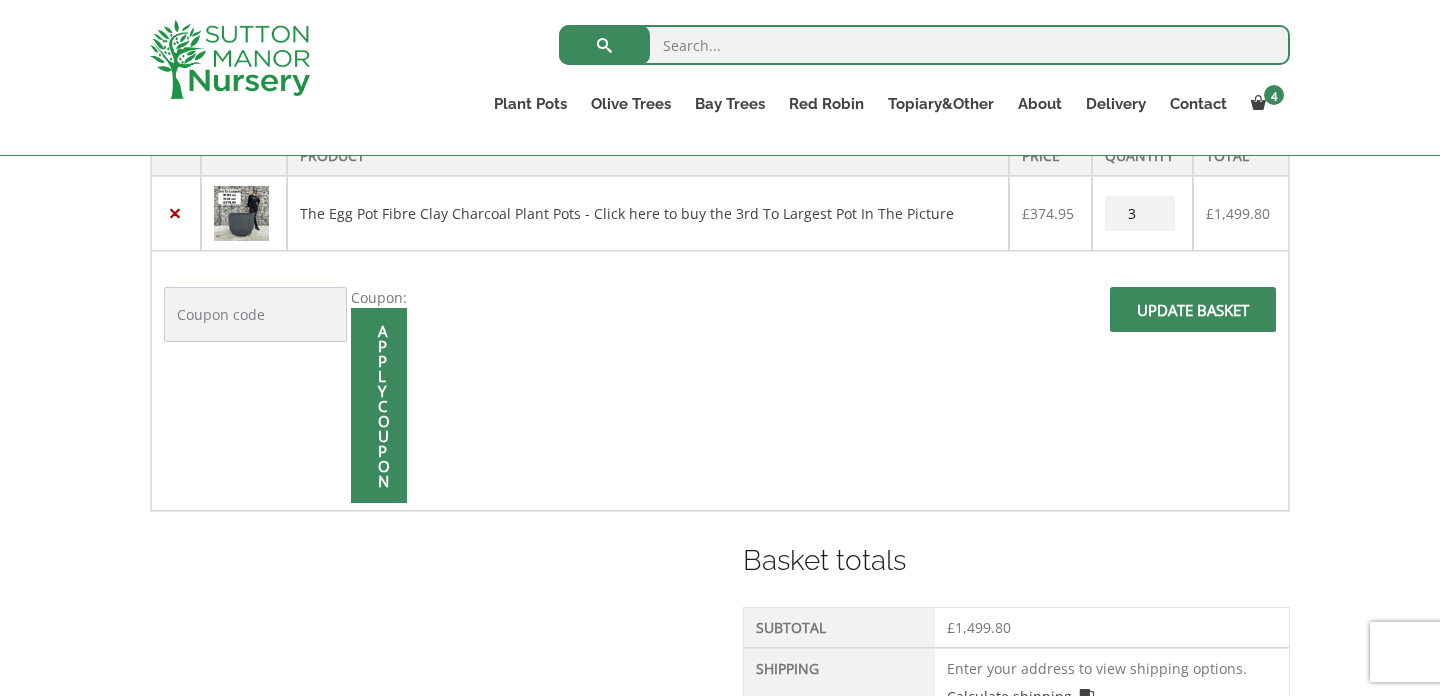 click on "3" at bounding box center (1140, 213) 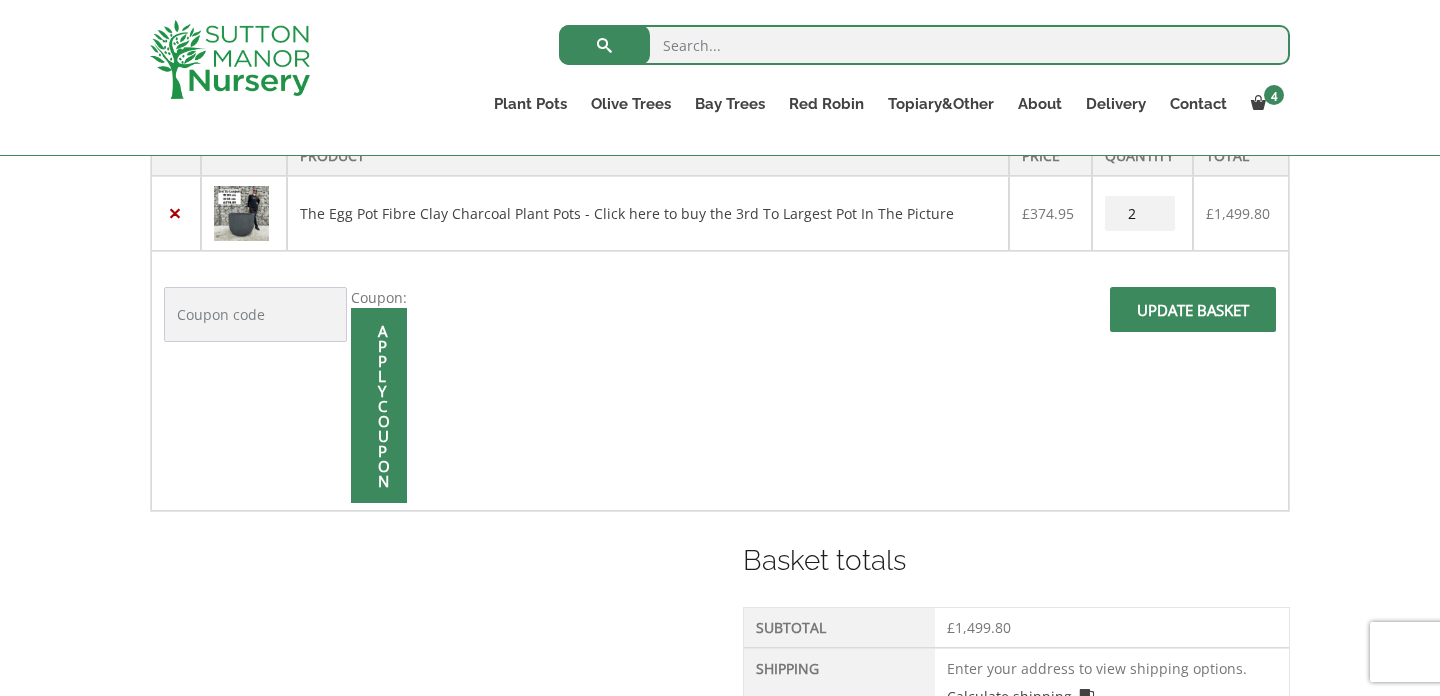 type on "2" 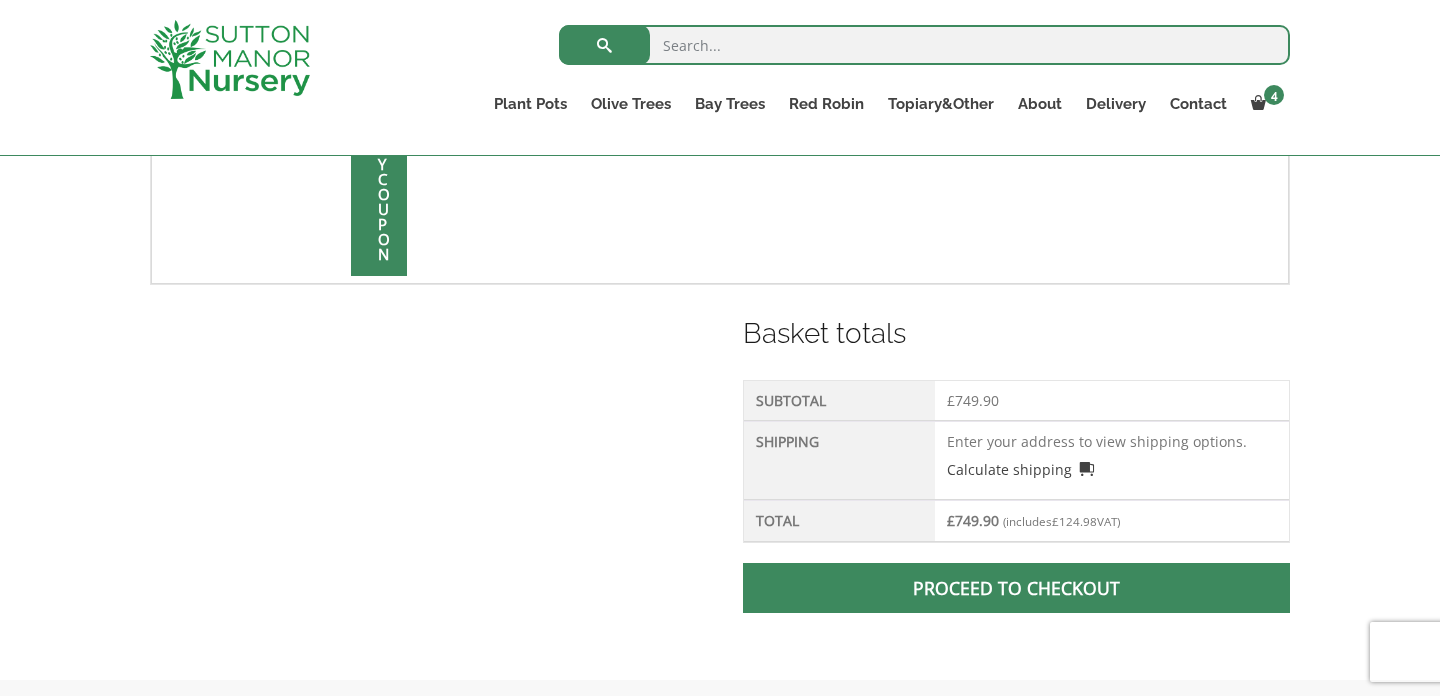 scroll, scrollTop: 780, scrollLeft: 0, axis: vertical 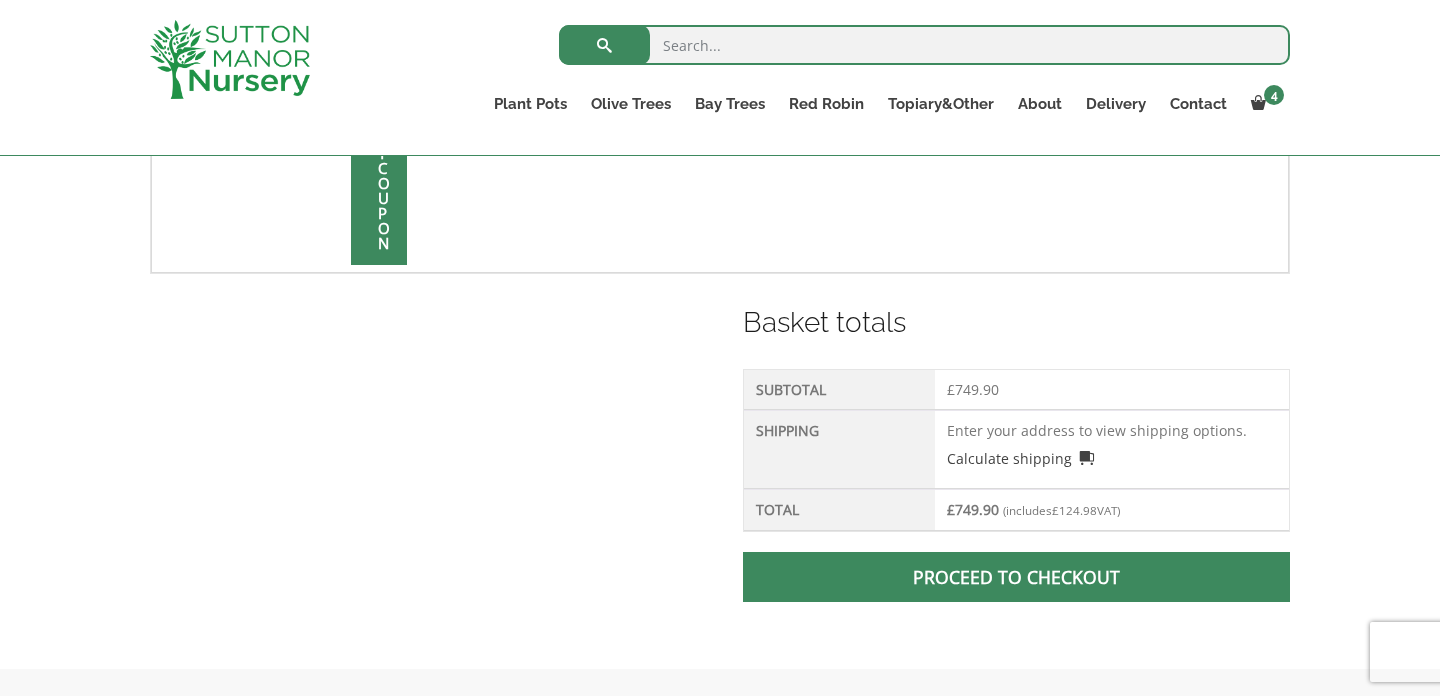 click at bounding box center (1016, 577) 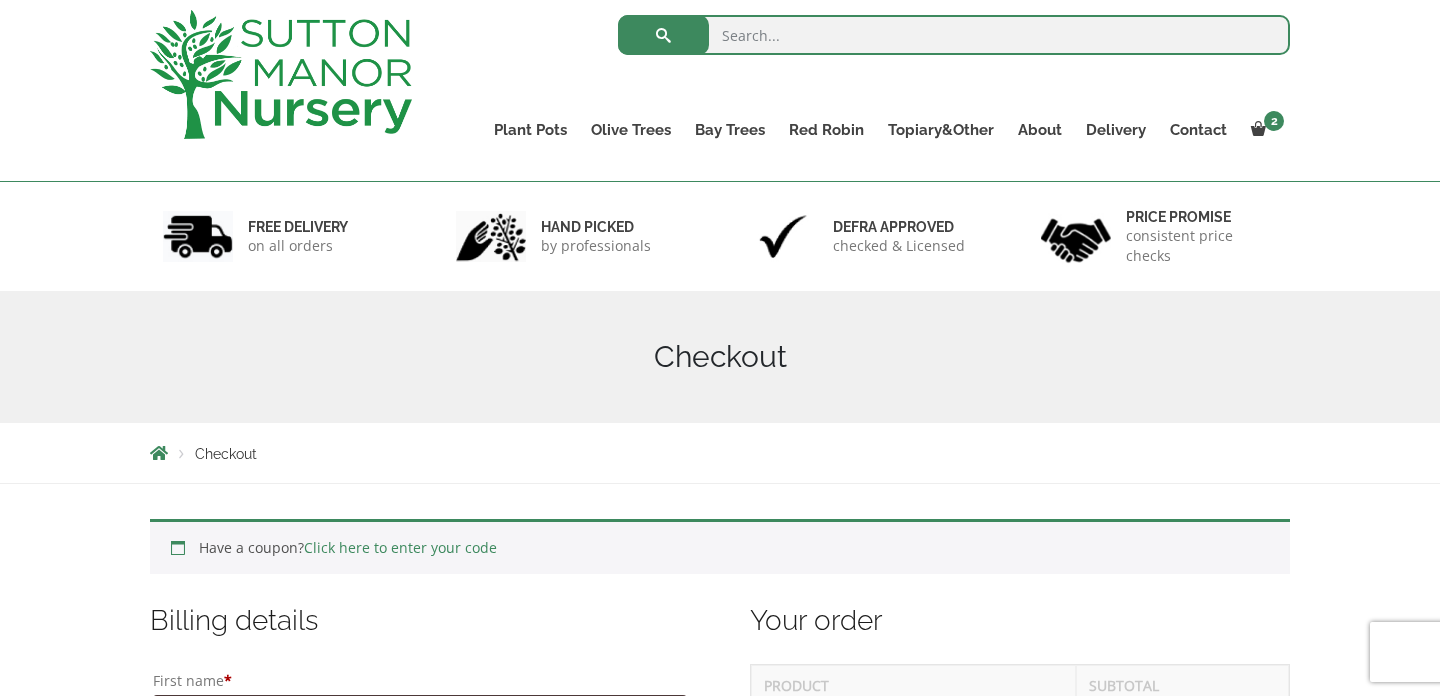 scroll, scrollTop: 0, scrollLeft: 0, axis: both 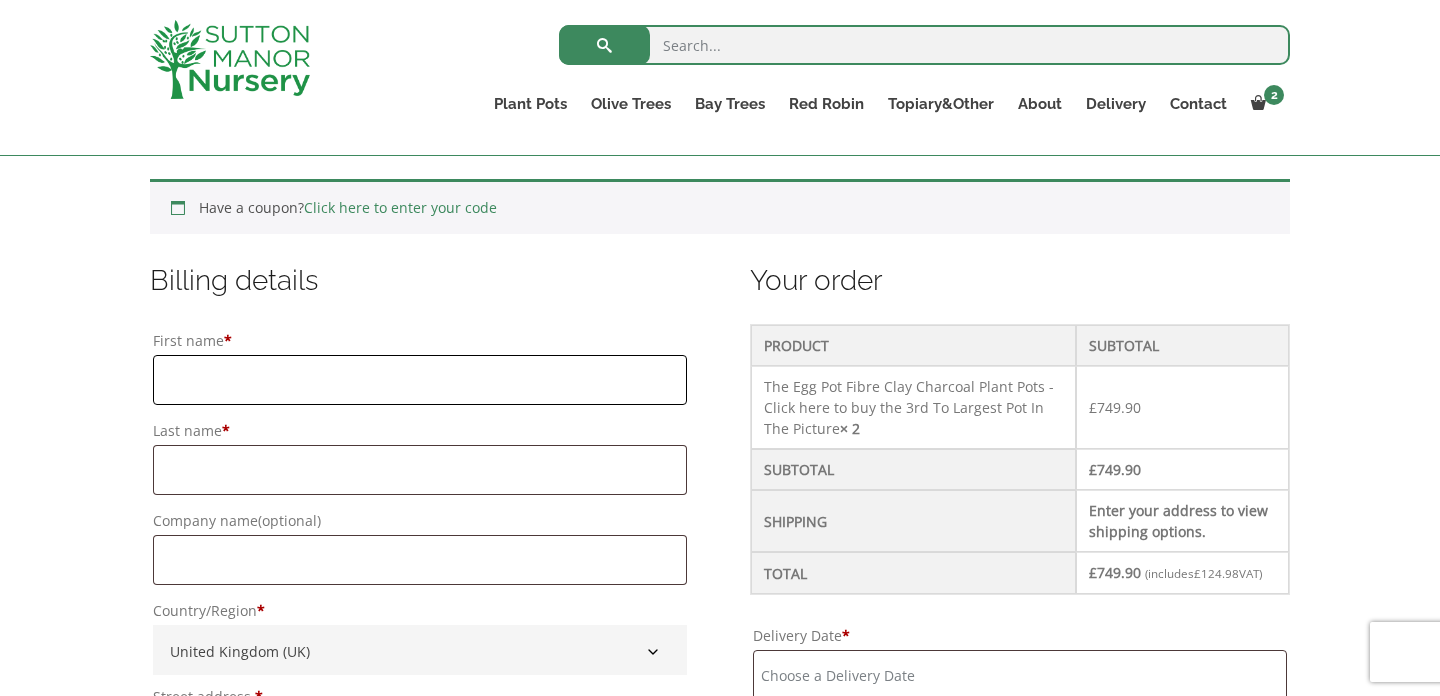 click on "First name  *" at bounding box center (420, 380) 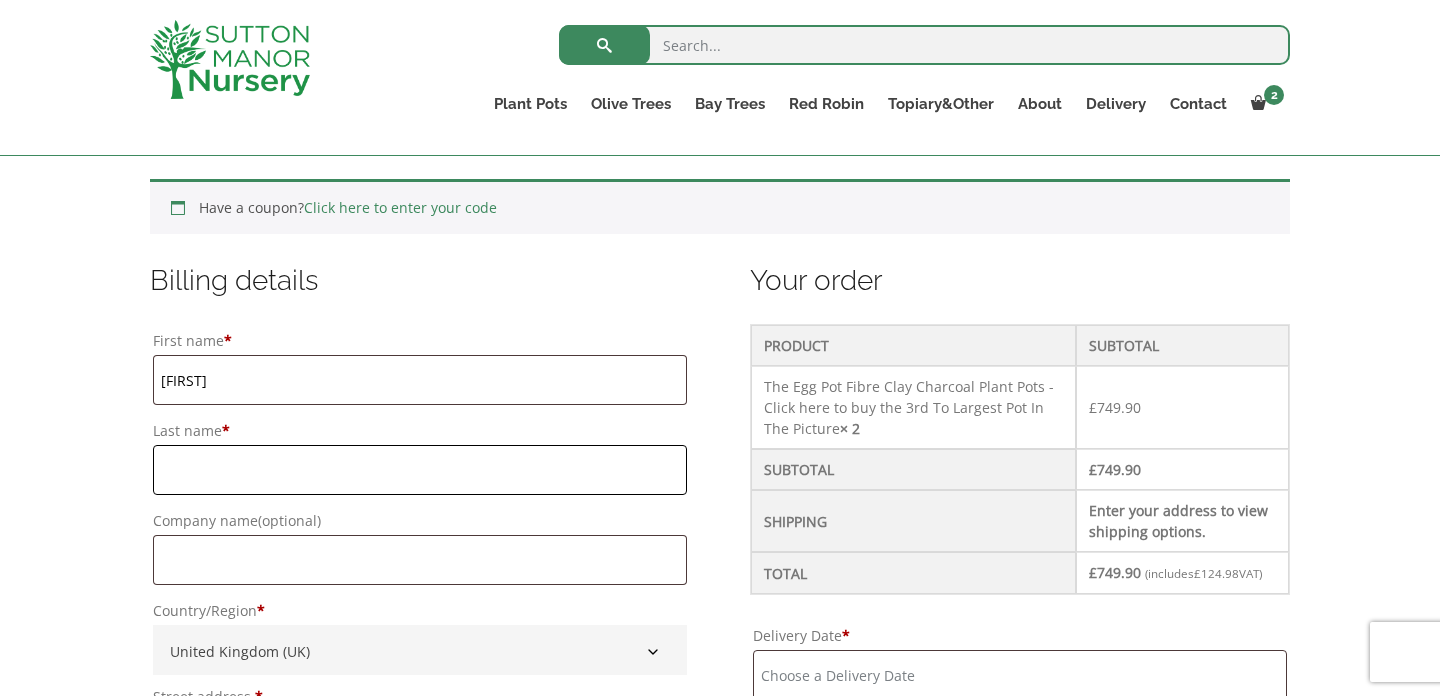 type on "BRANDON" 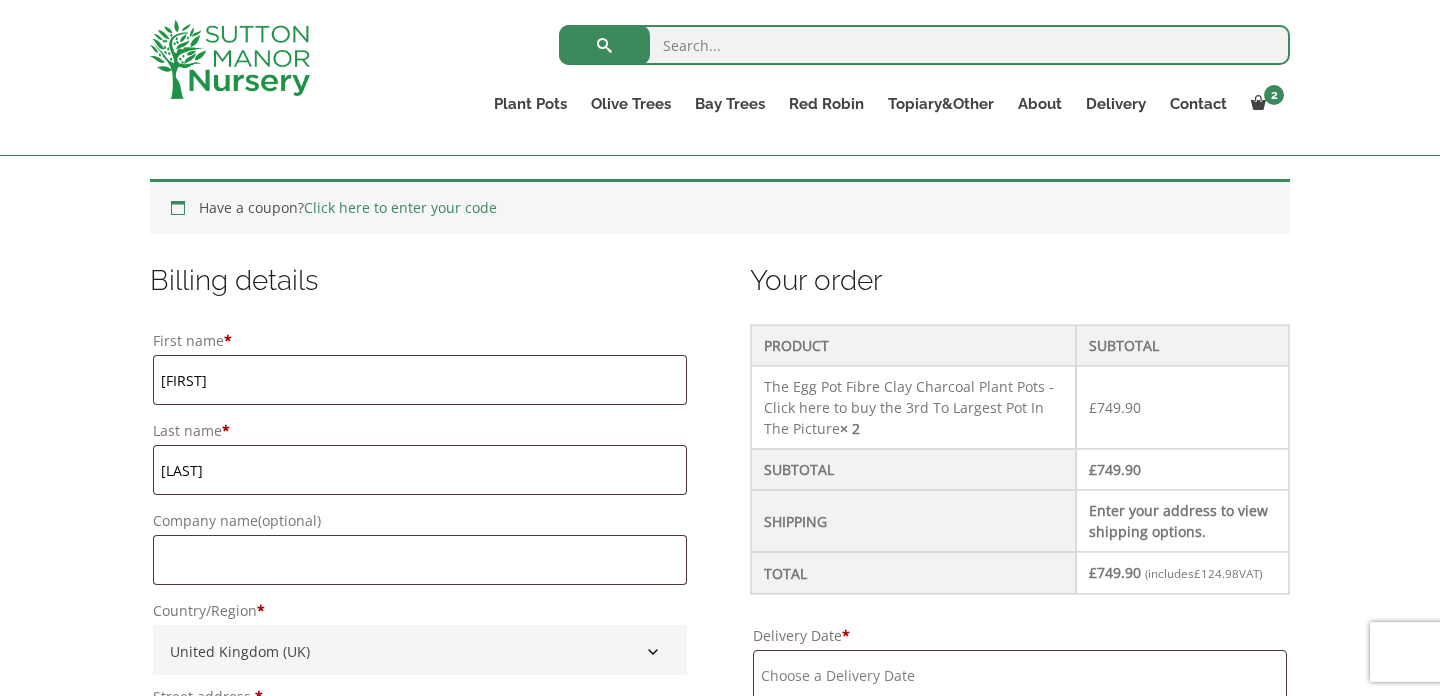 type on "94A WOODLANDS ROAD" 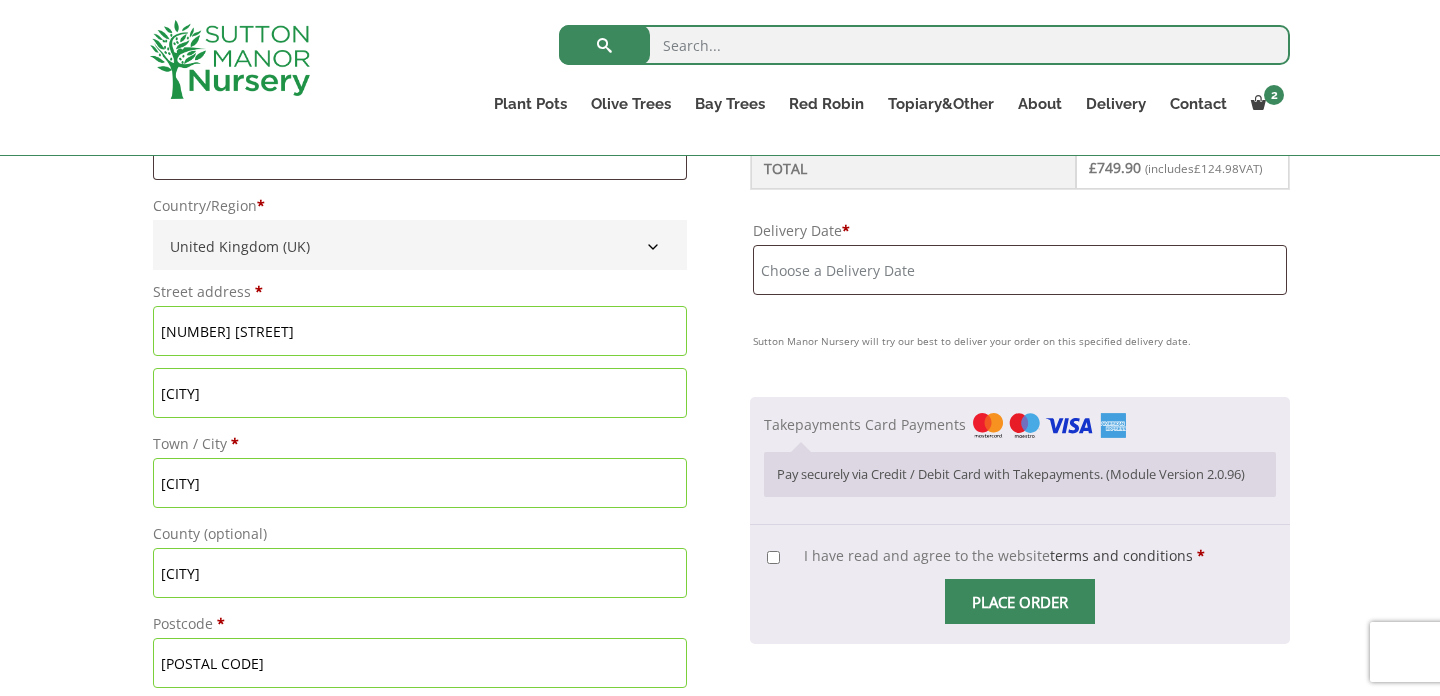 scroll, scrollTop: 820, scrollLeft: 0, axis: vertical 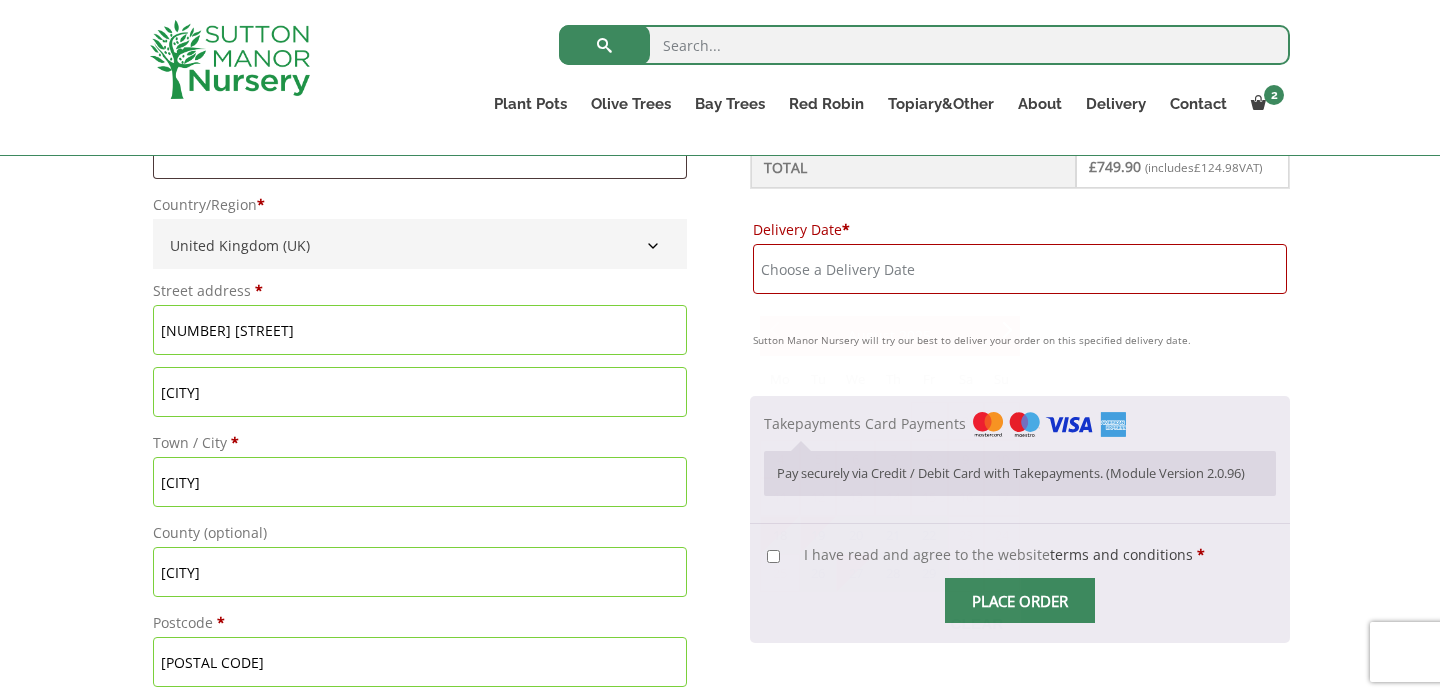 click on "Delivery Date *" at bounding box center [1020, 269] 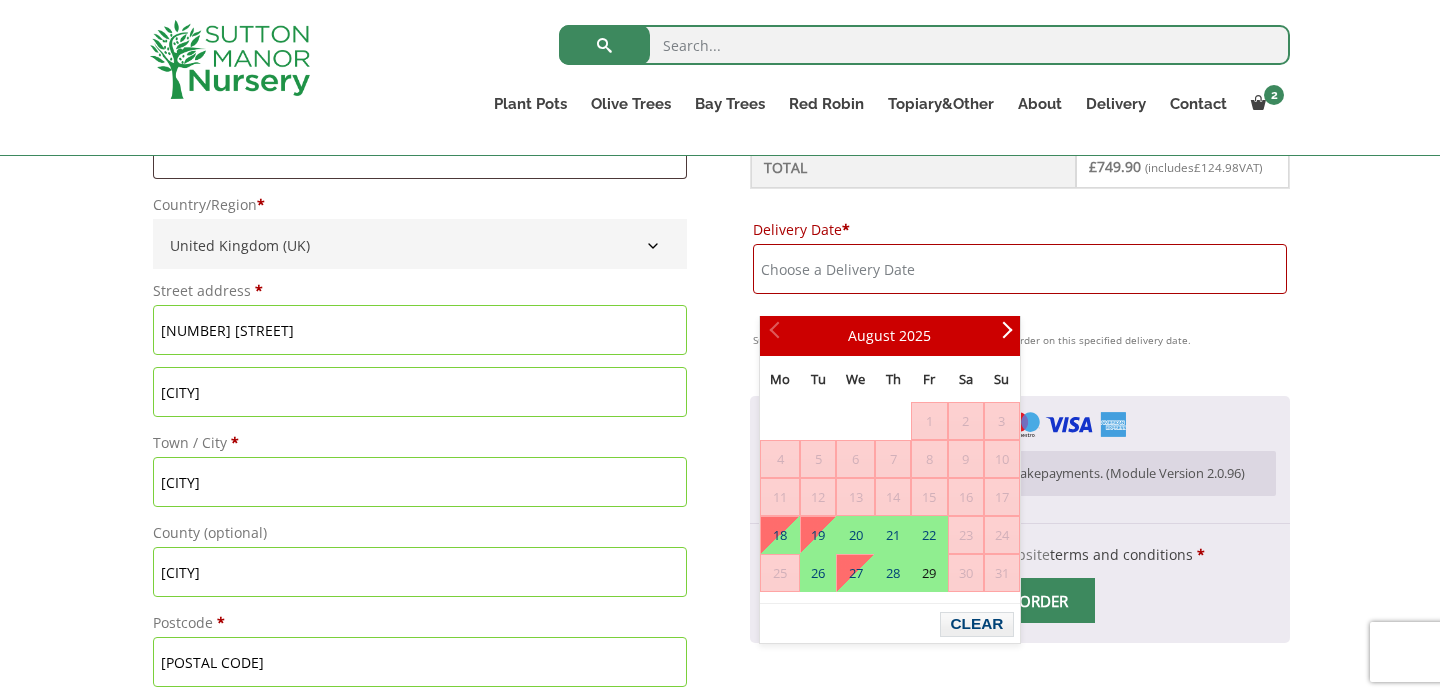 click on "29" at bounding box center [929, 573] 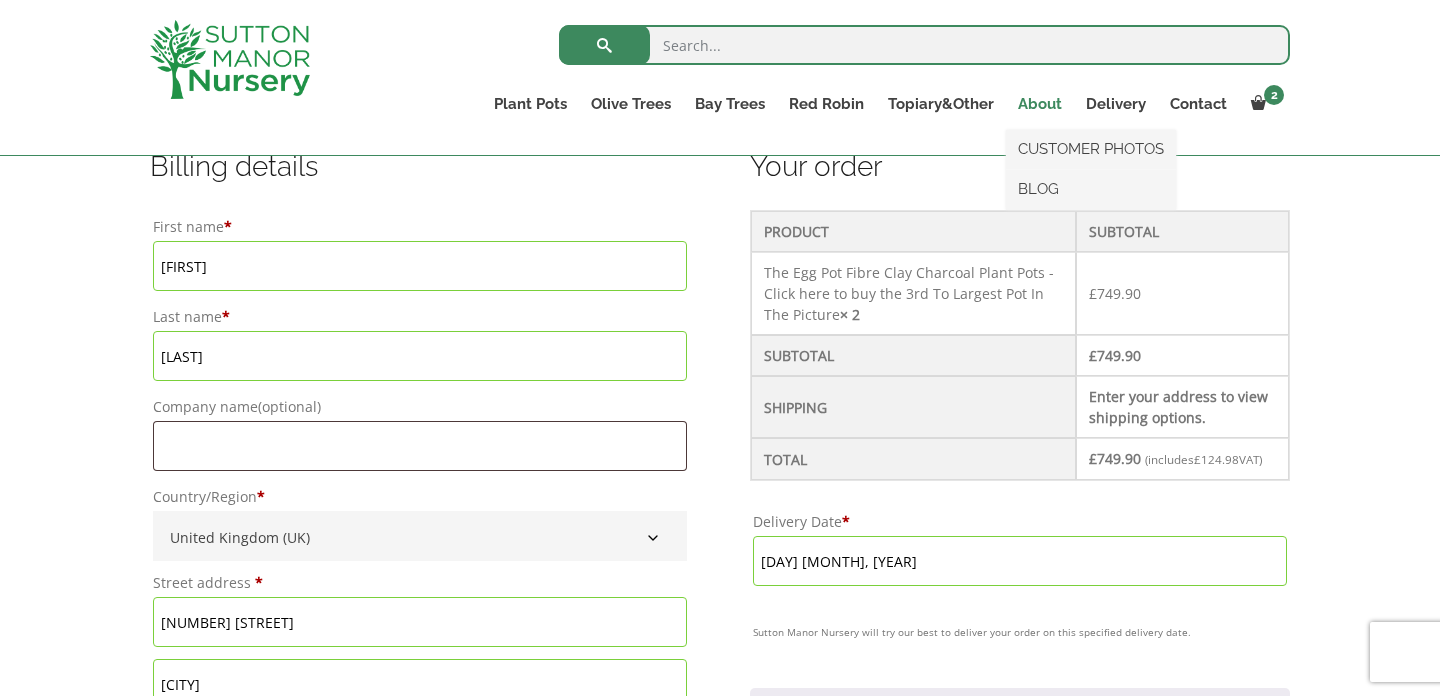 scroll, scrollTop: 531, scrollLeft: 0, axis: vertical 